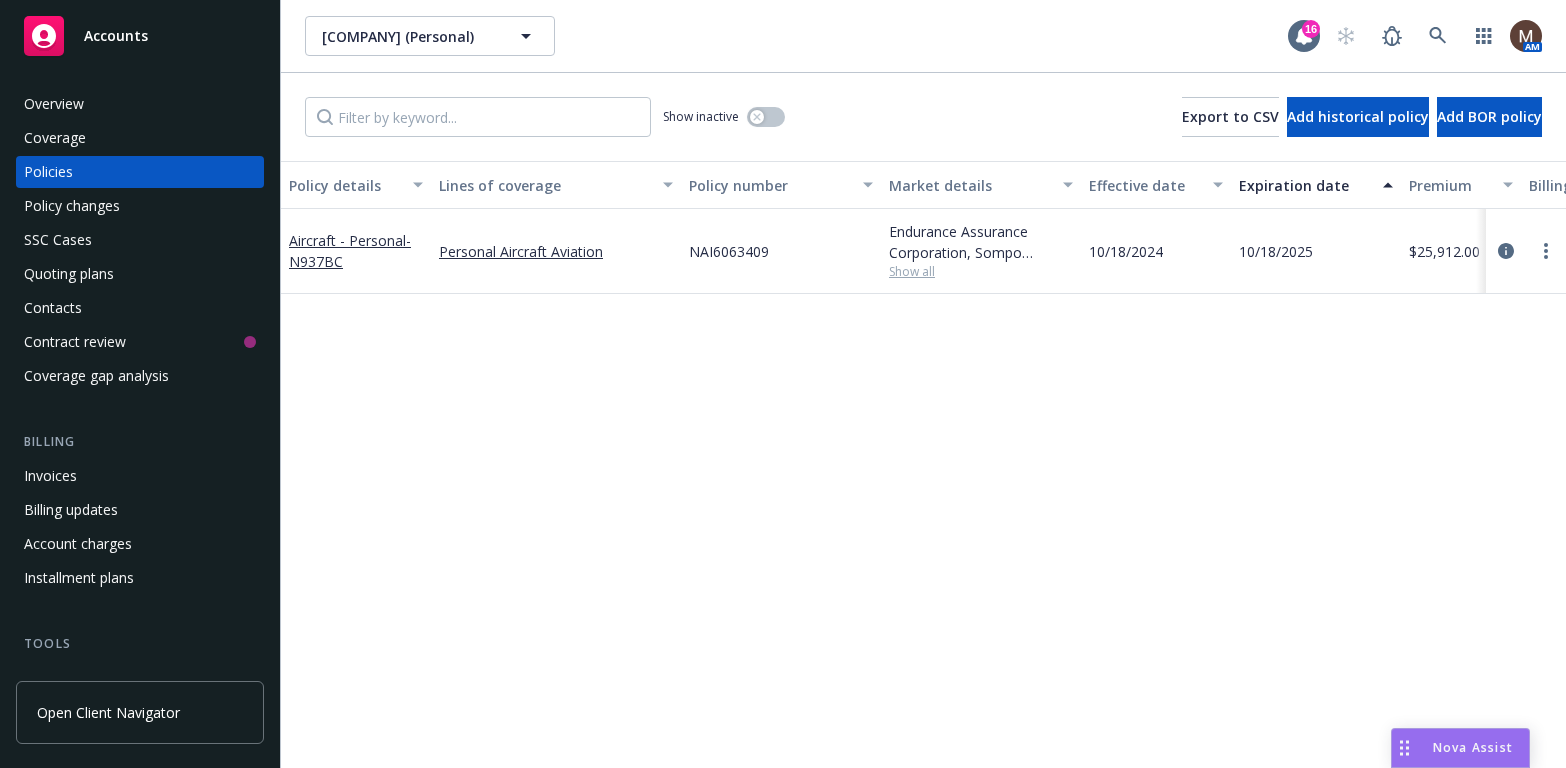scroll, scrollTop: 0, scrollLeft: 0, axis: both 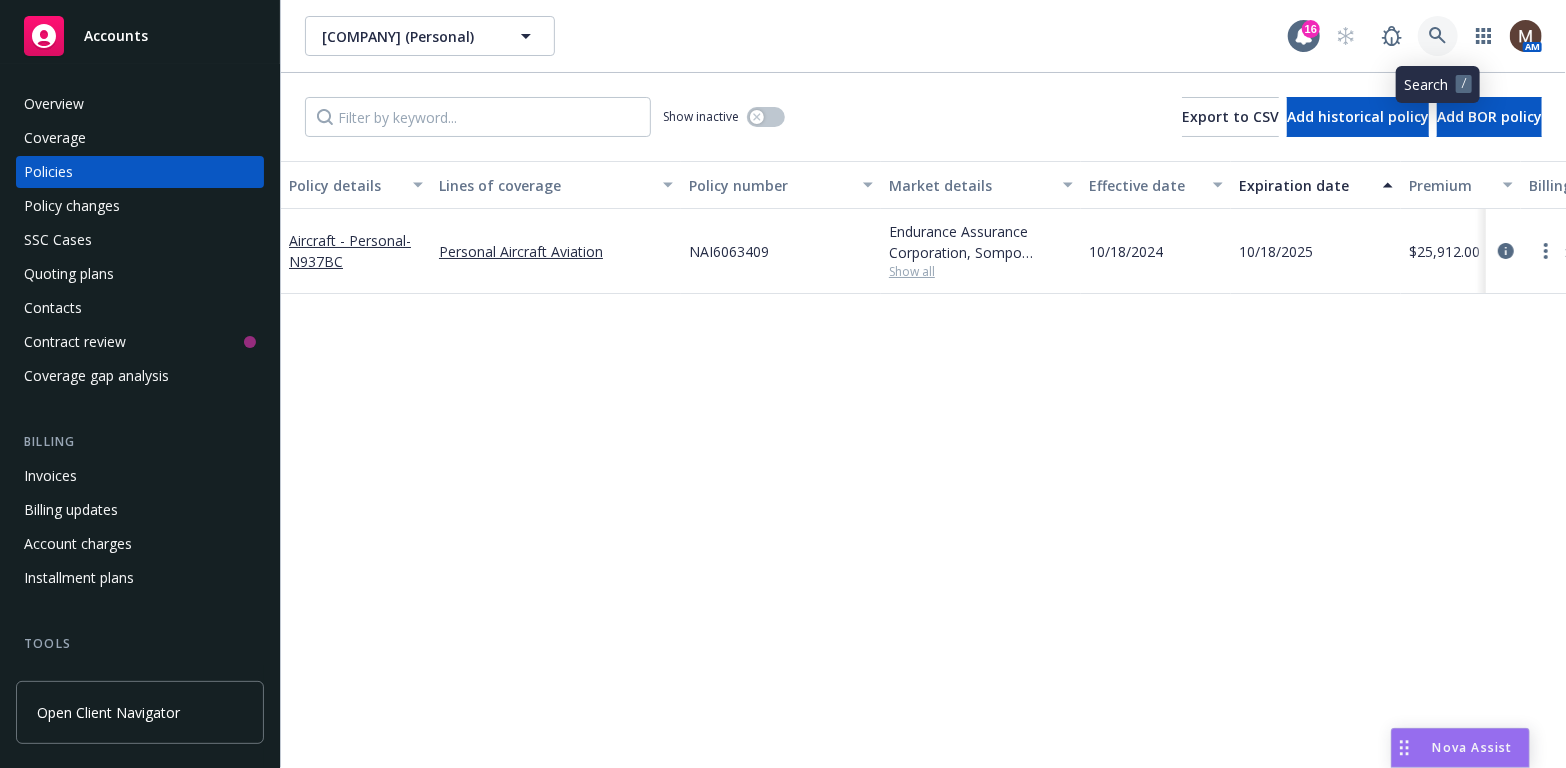 click 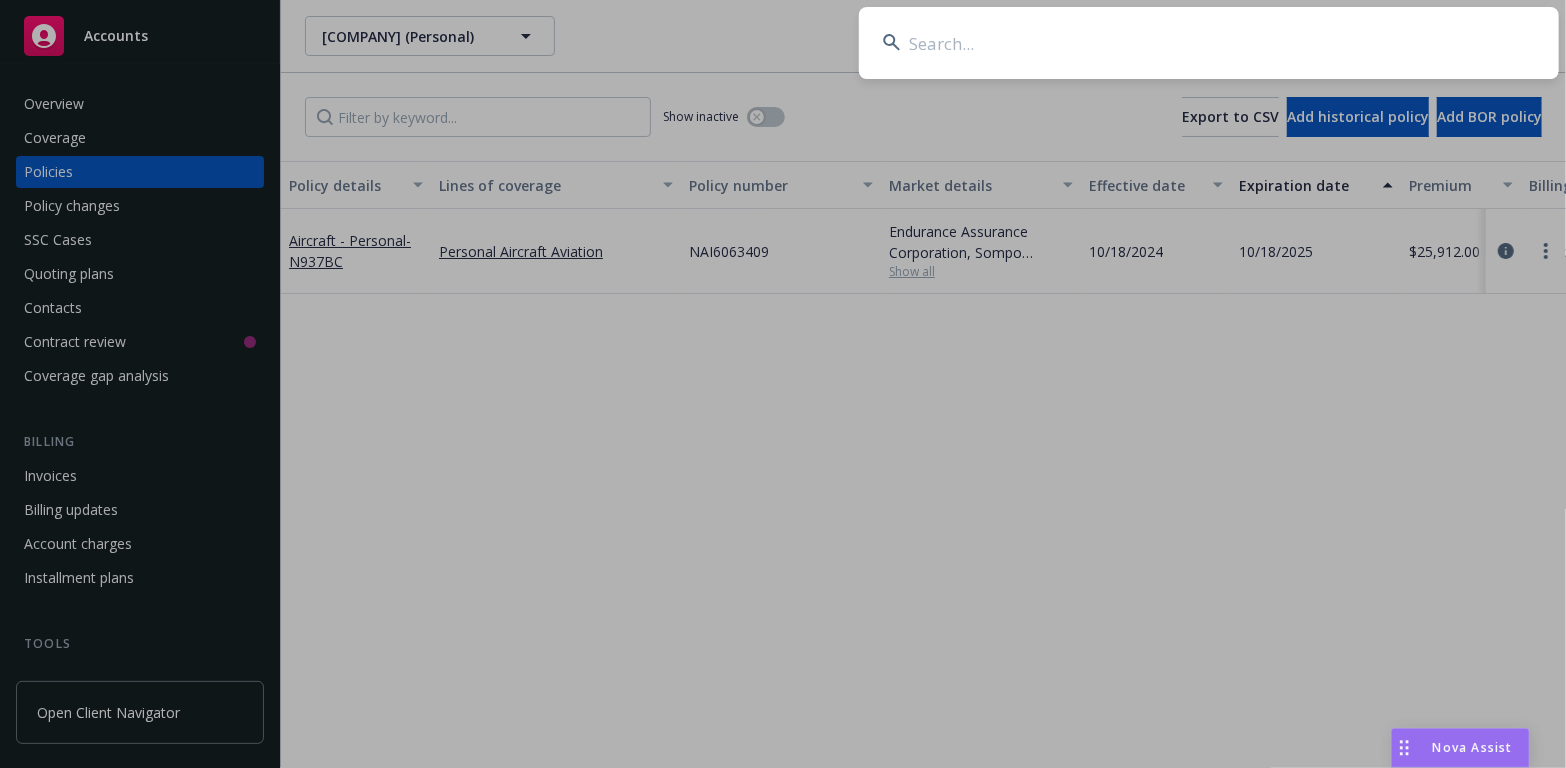 click at bounding box center (1209, 43) 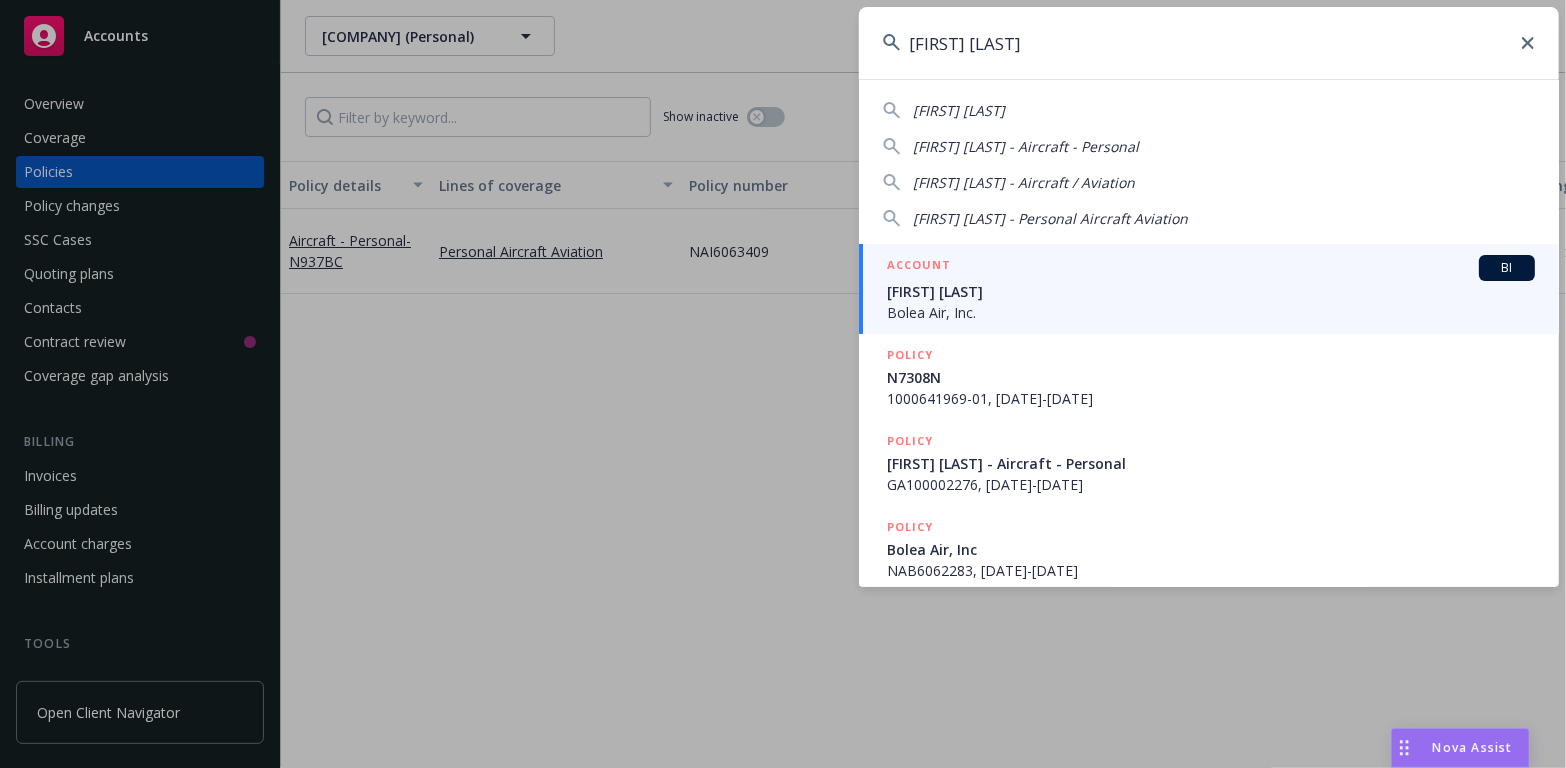 type on "[FIRST] [LAST]" 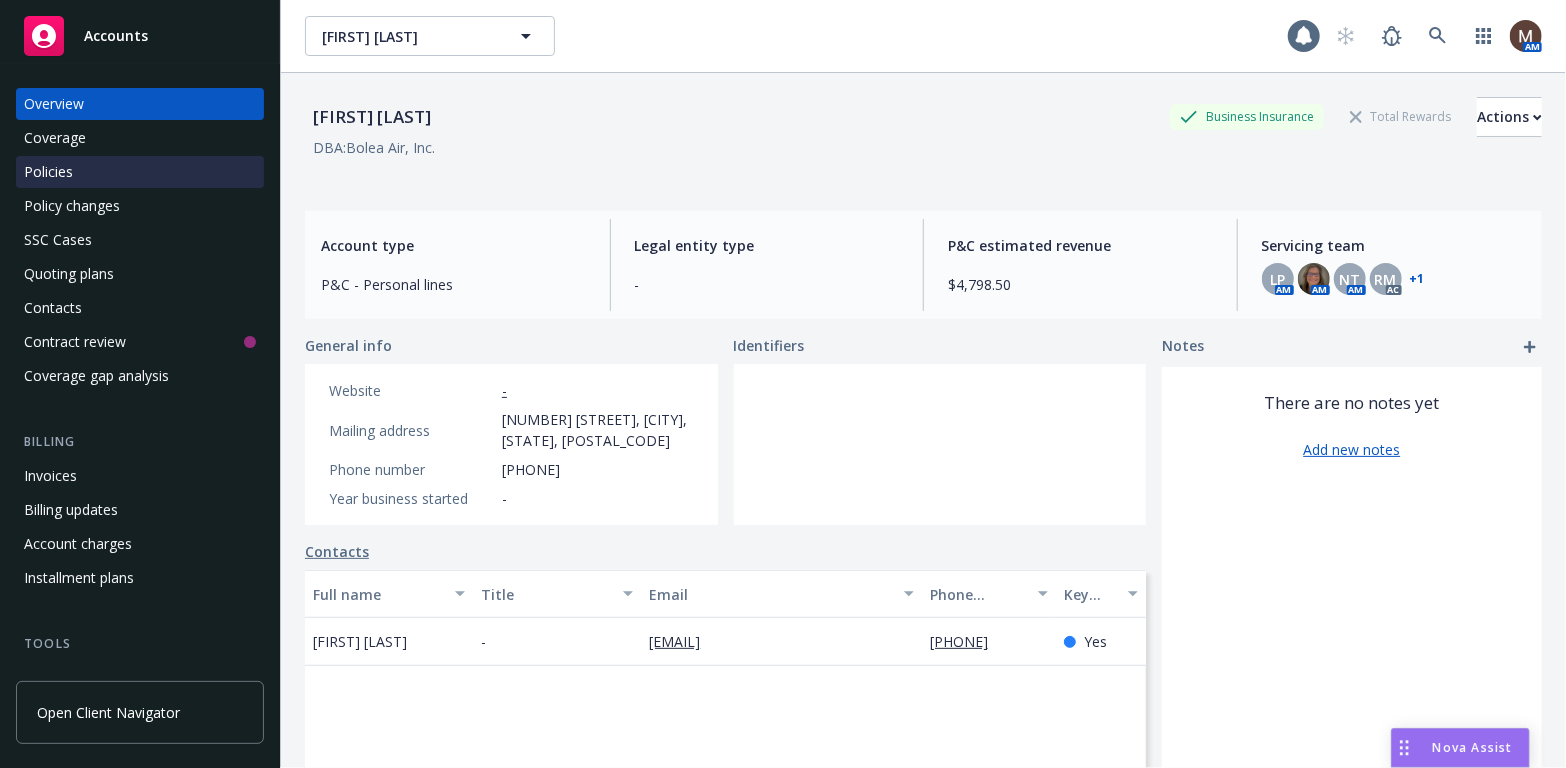 click on "Policies" at bounding box center [48, 172] 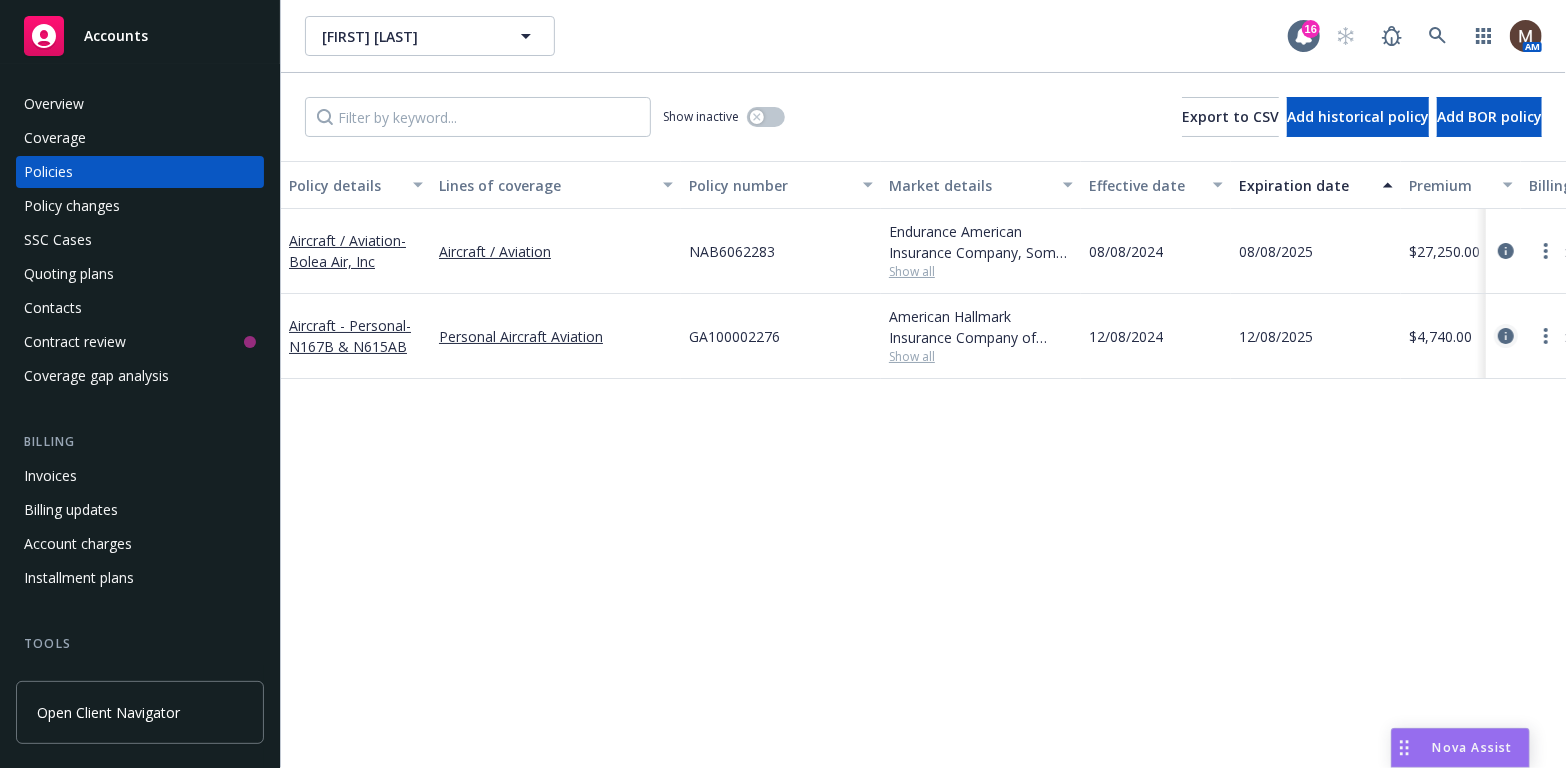 click 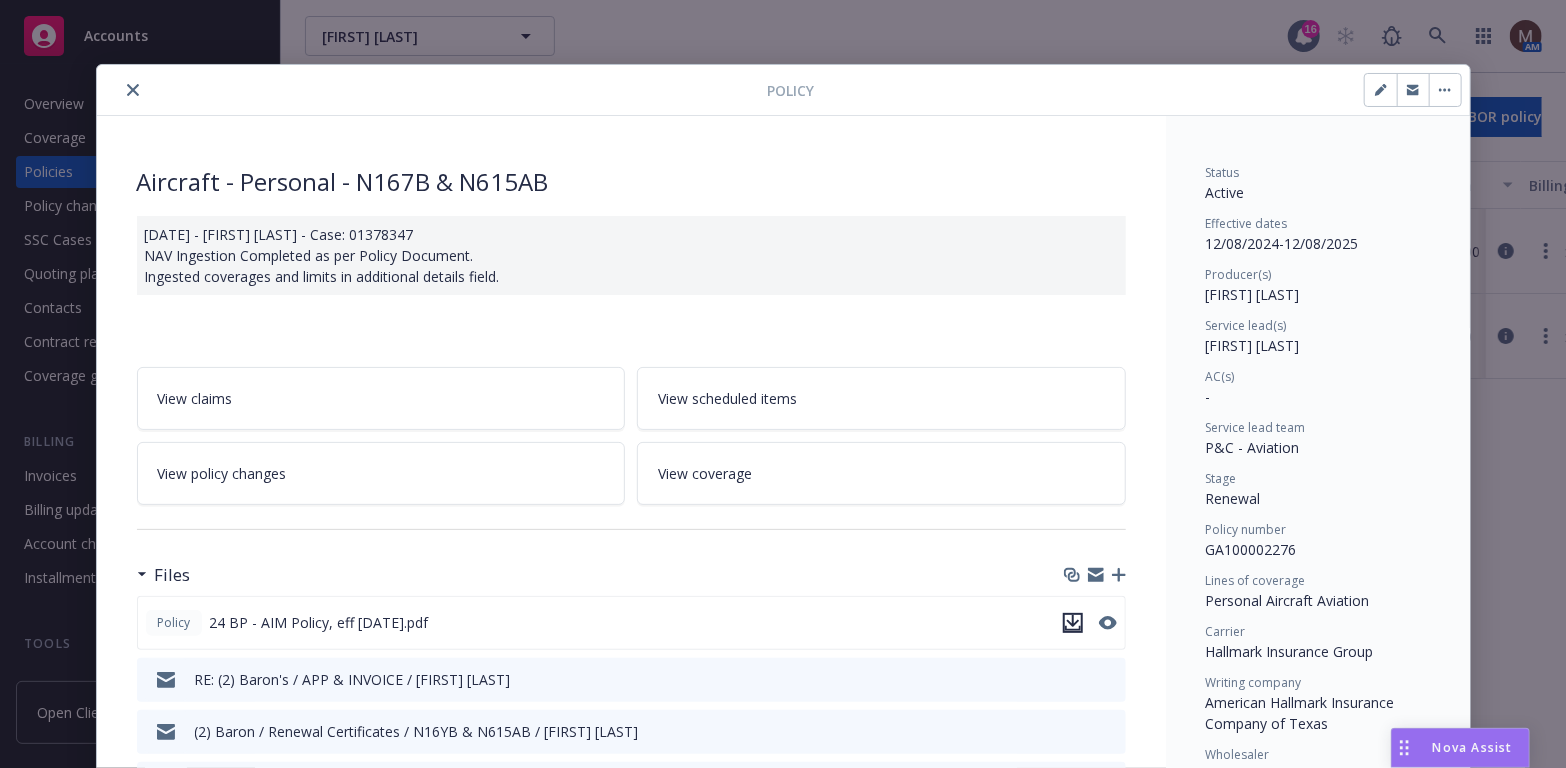 click 